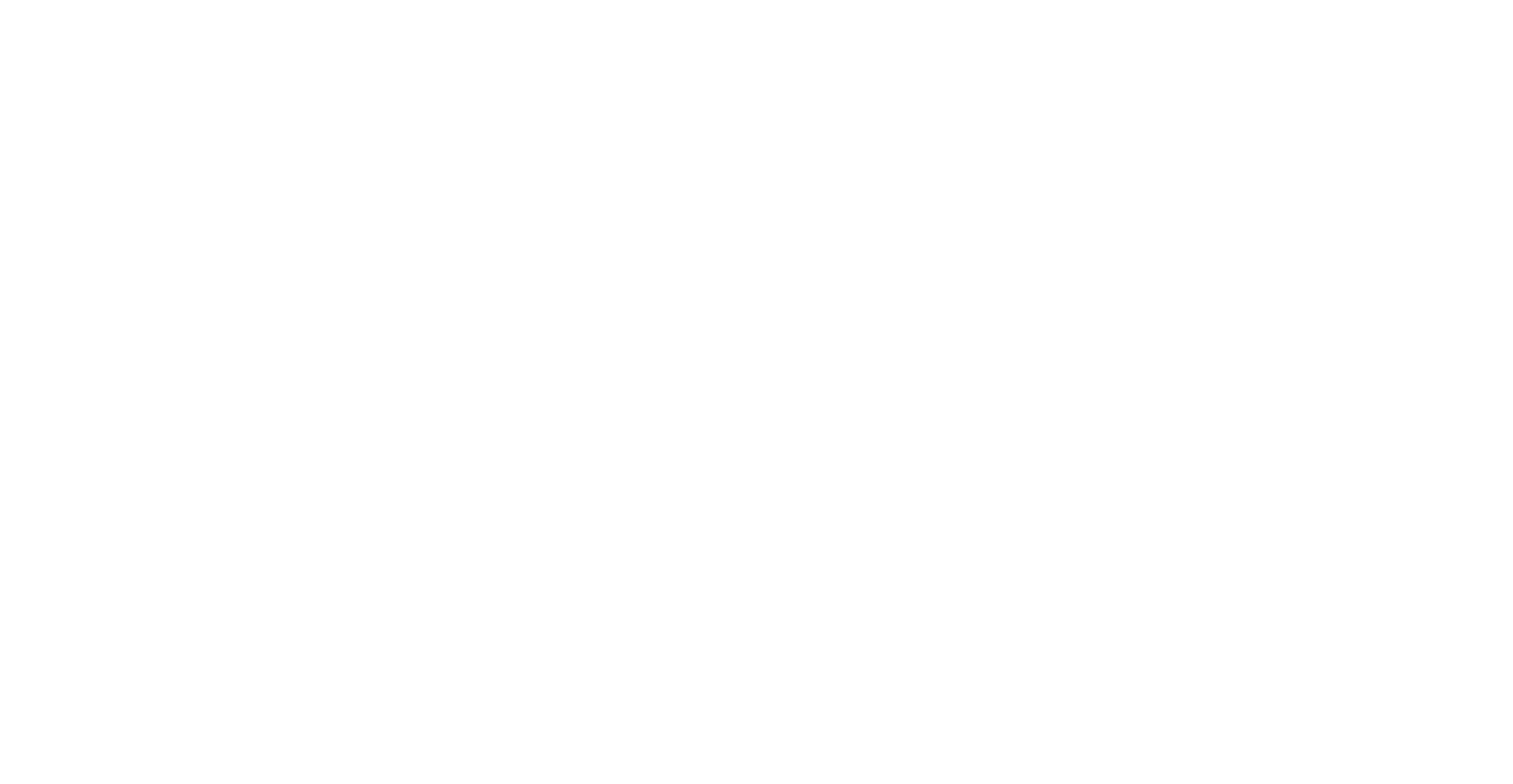 scroll, scrollTop: 0, scrollLeft: 0, axis: both 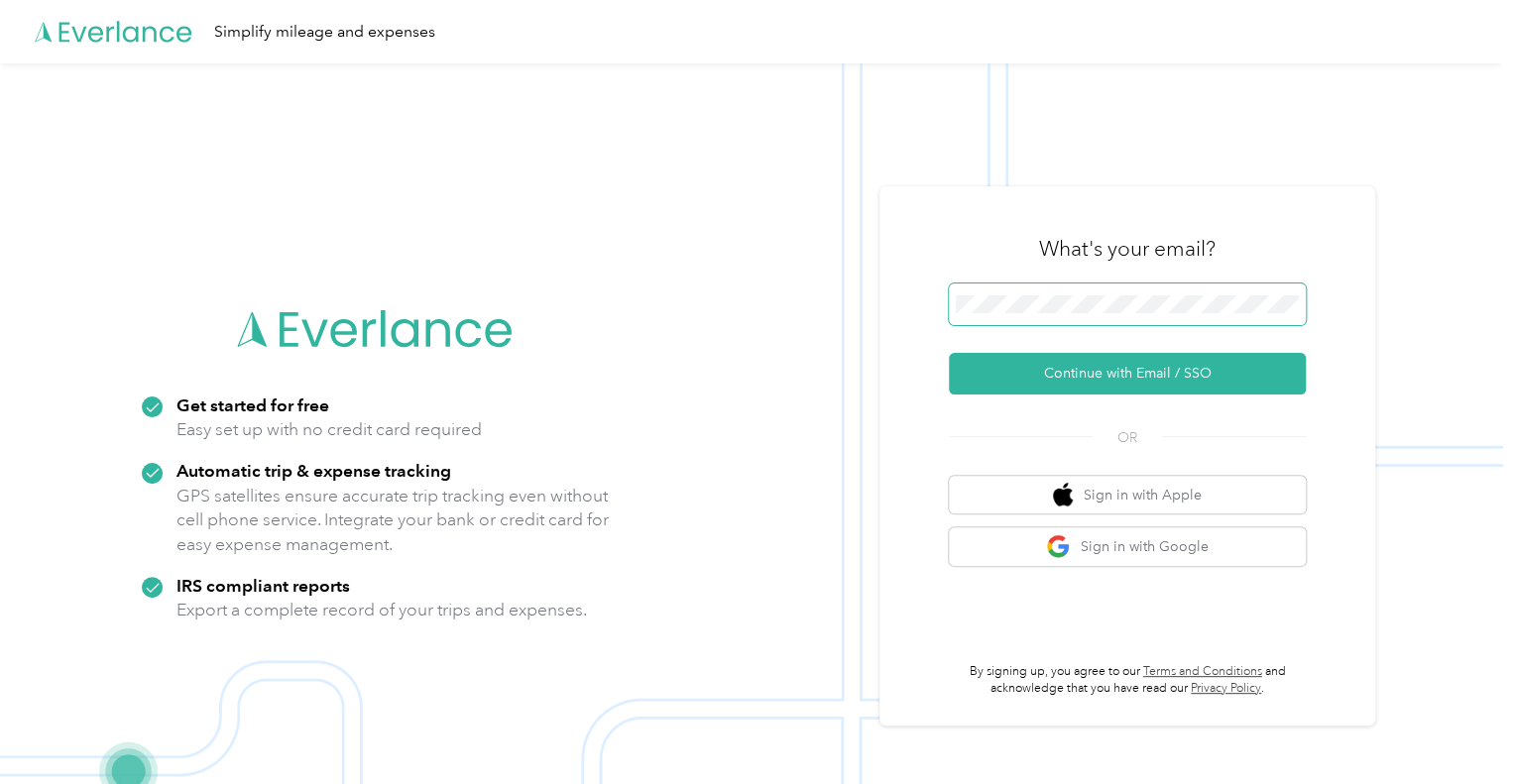 click at bounding box center [1127, 304] 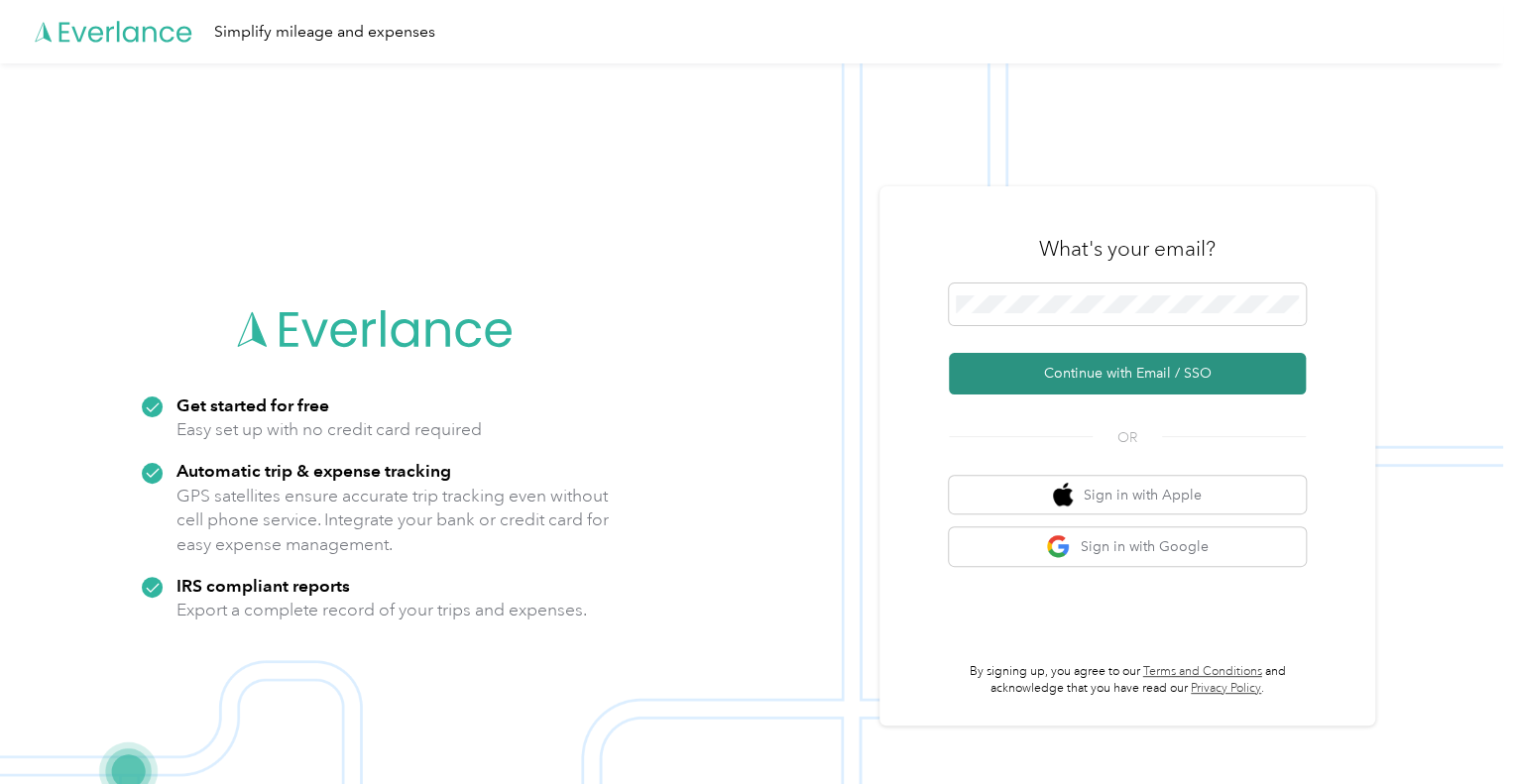 click on "Continue with Email / SSO" at bounding box center (1127, 374) 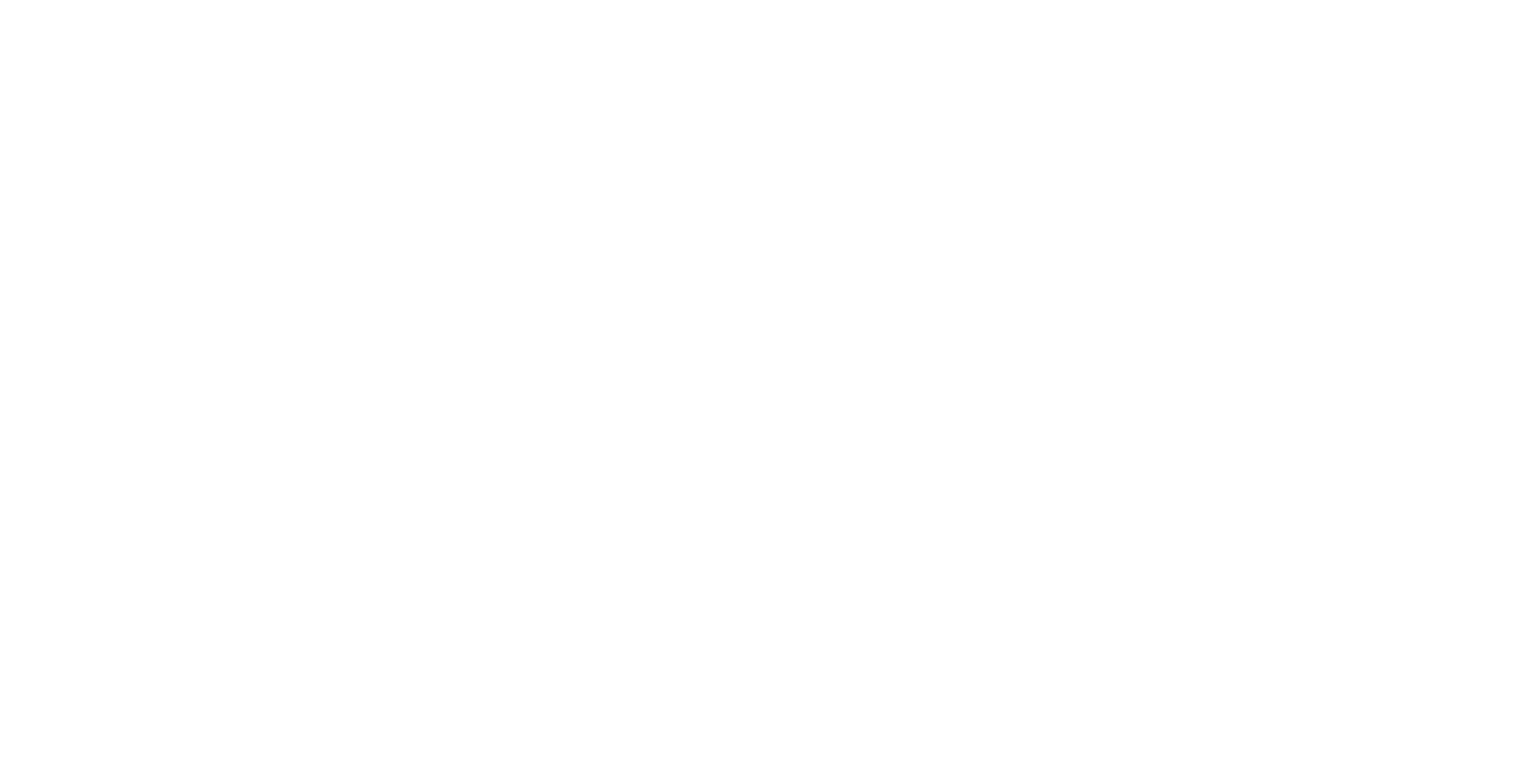 scroll, scrollTop: 0, scrollLeft: 0, axis: both 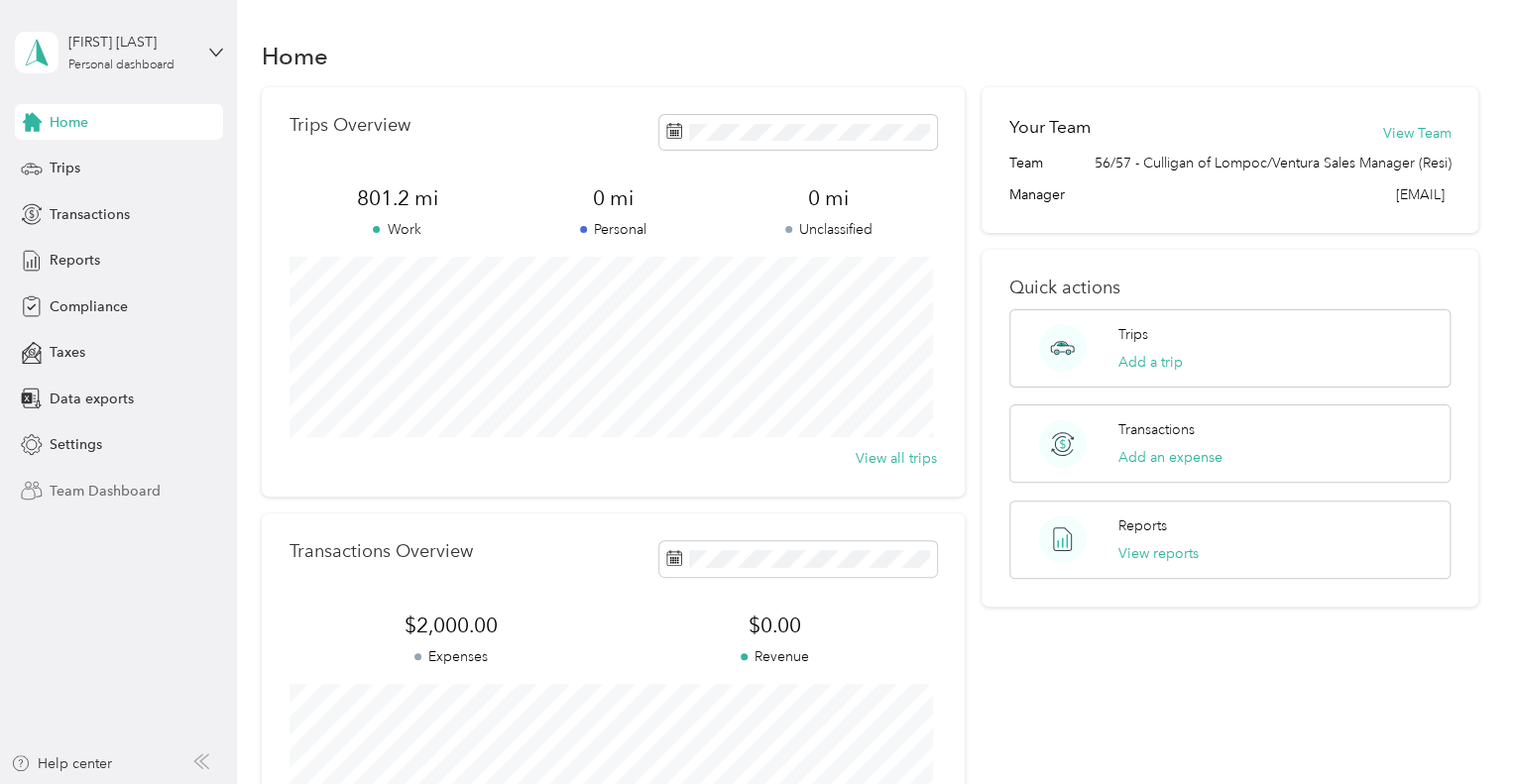 click on "Team Dashboard" at bounding box center (105, 491) 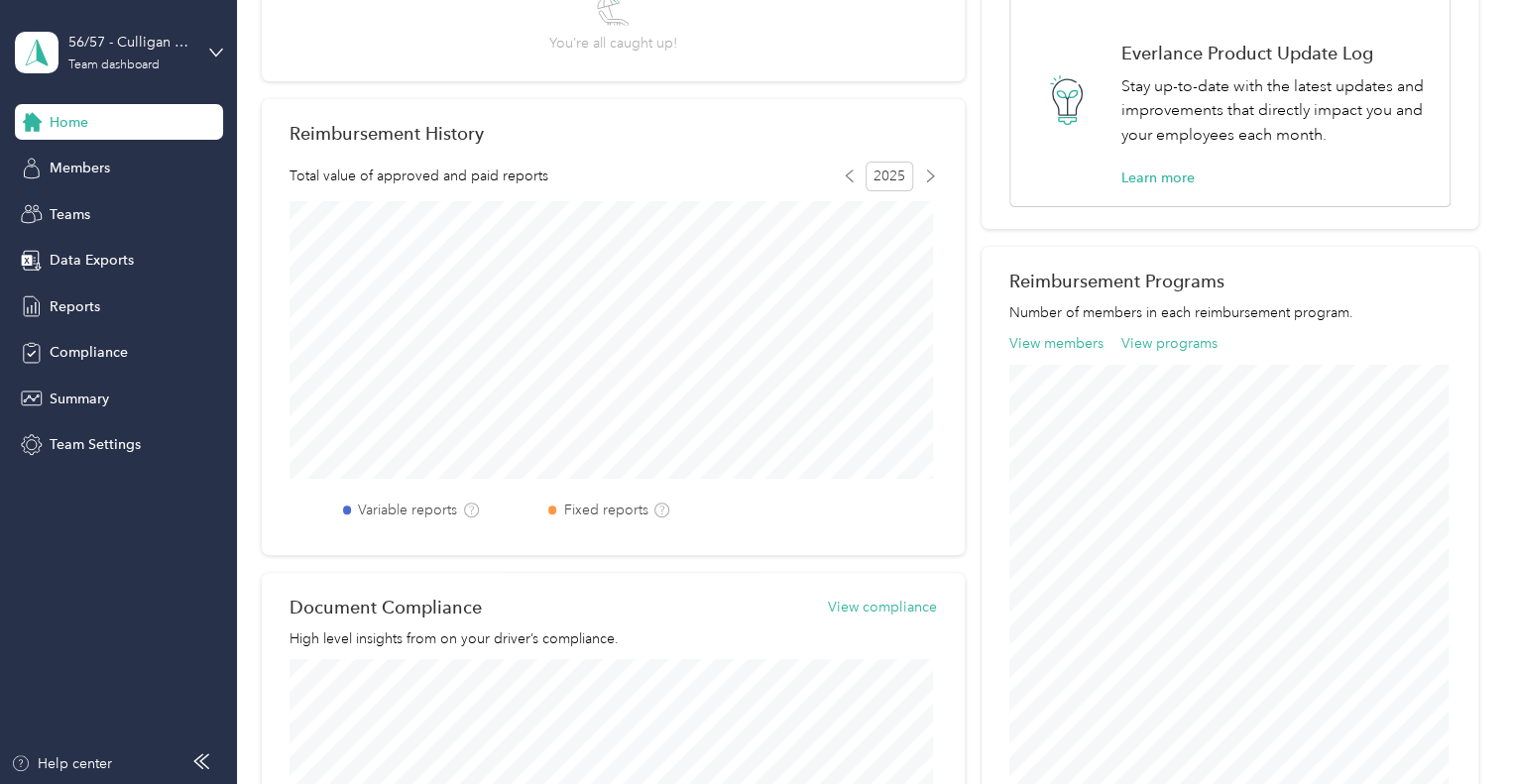 scroll, scrollTop: 0, scrollLeft: 0, axis: both 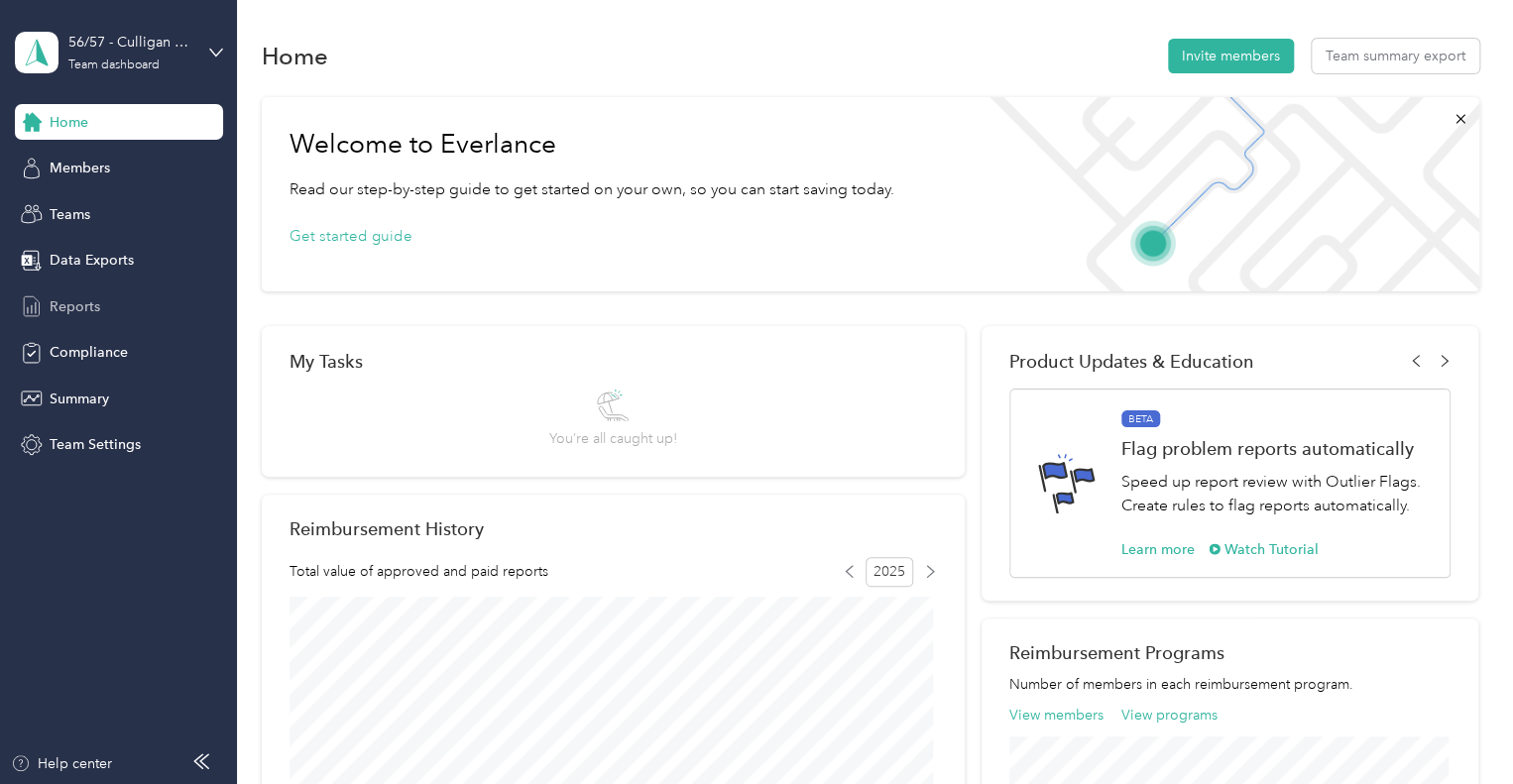 click on "Reports" at bounding box center (74, 306) 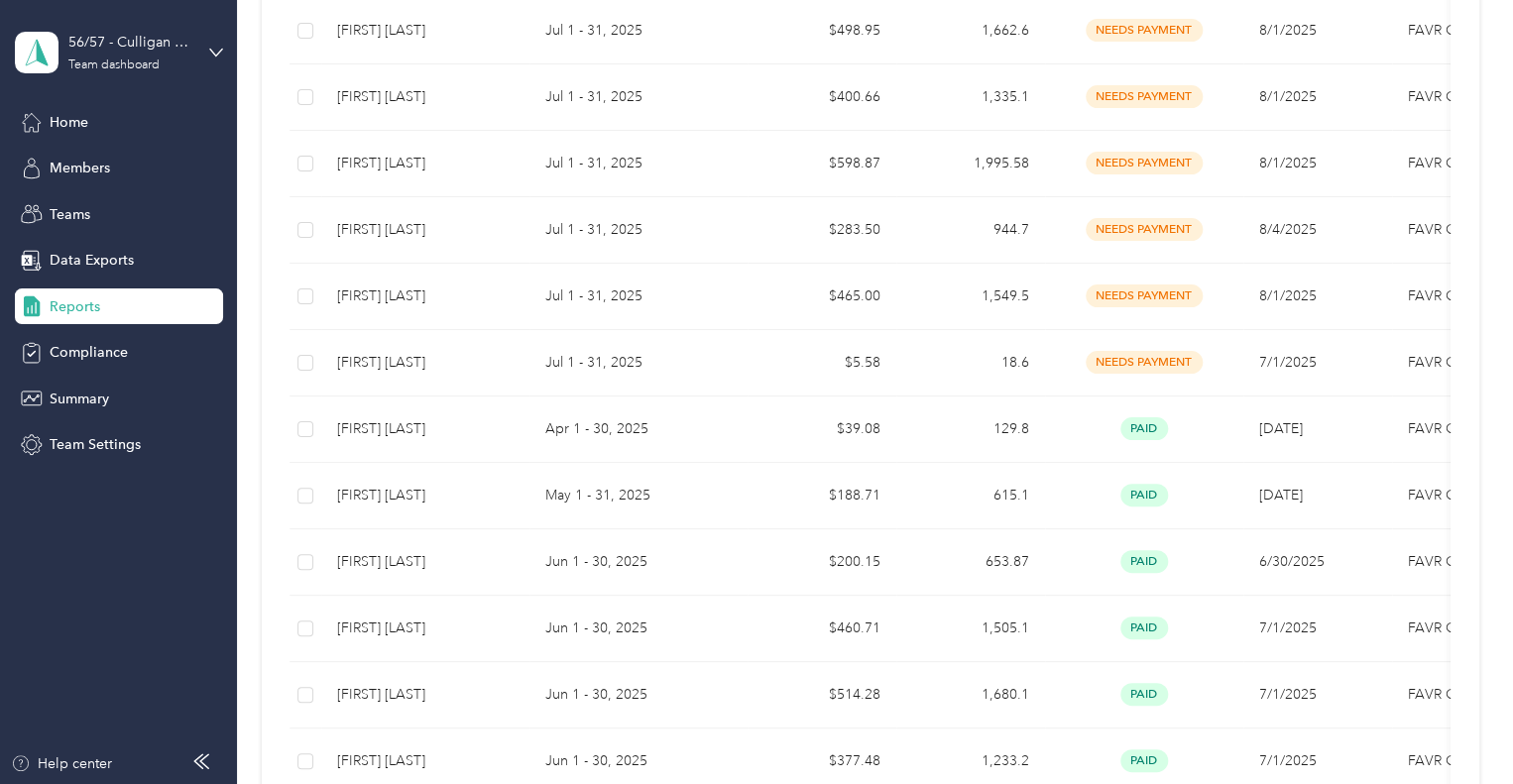 scroll, scrollTop: 0, scrollLeft: 0, axis: both 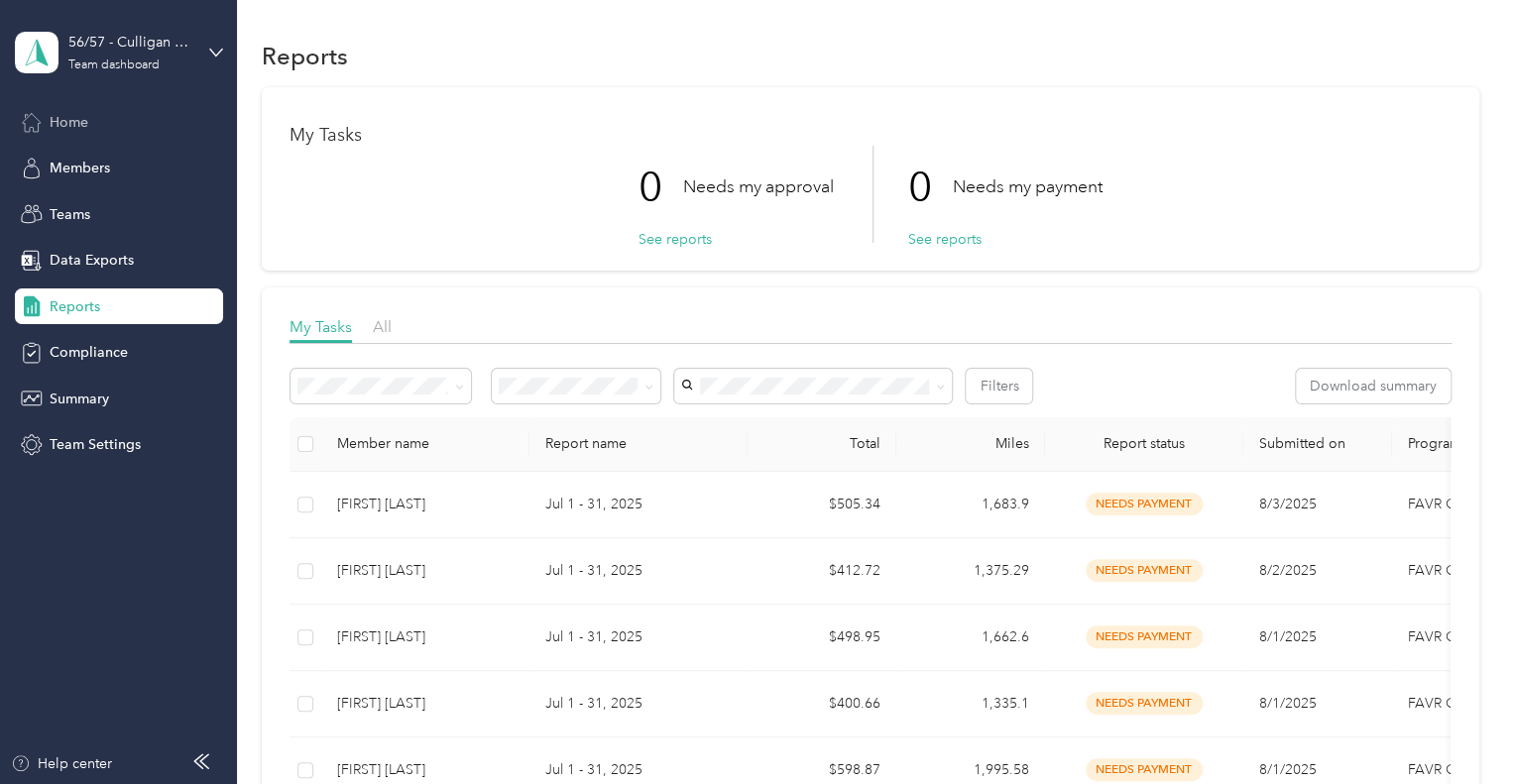 click on "Home" at bounding box center (68, 122) 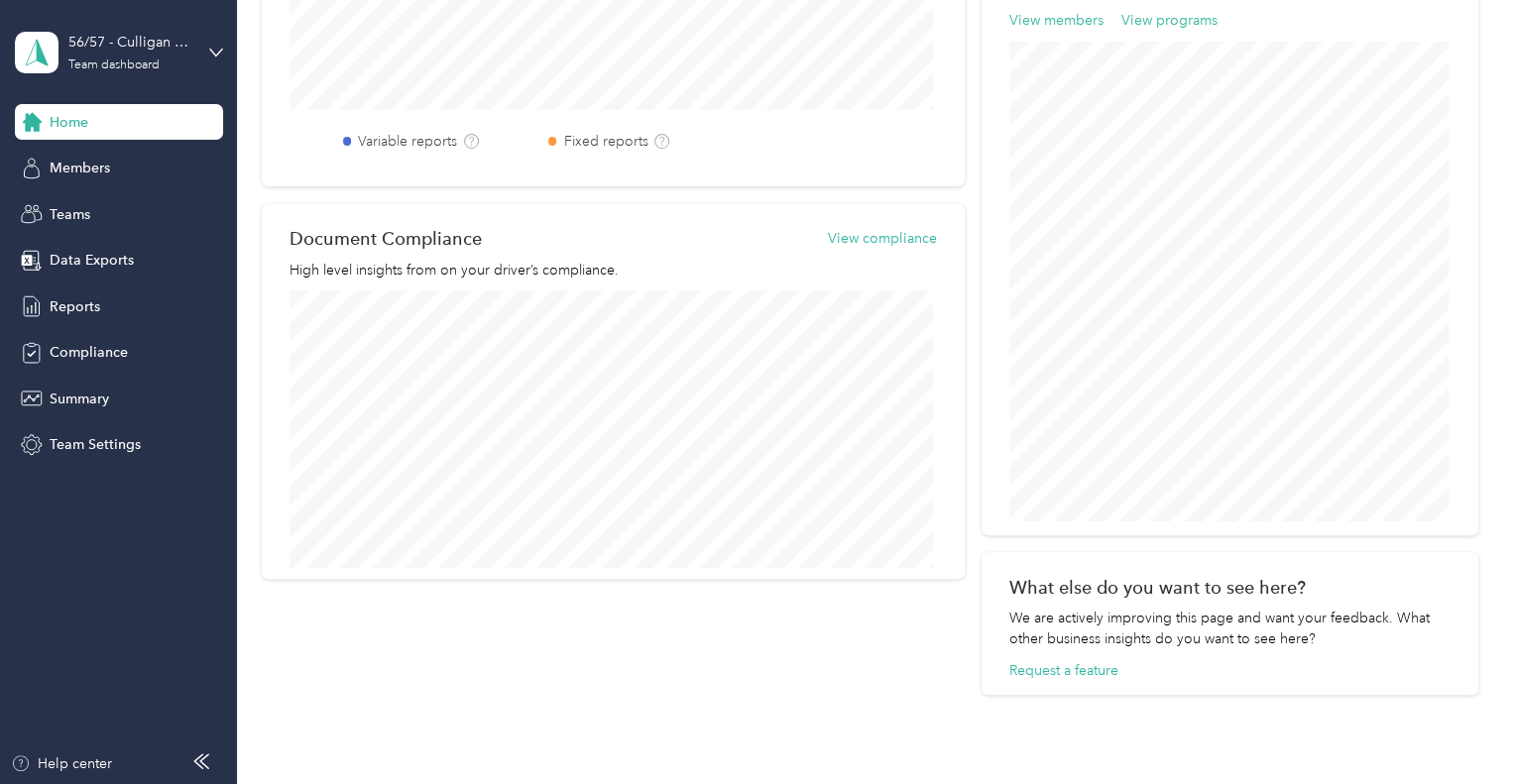 scroll, scrollTop: 769, scrollLeft: 0, axis: vertical 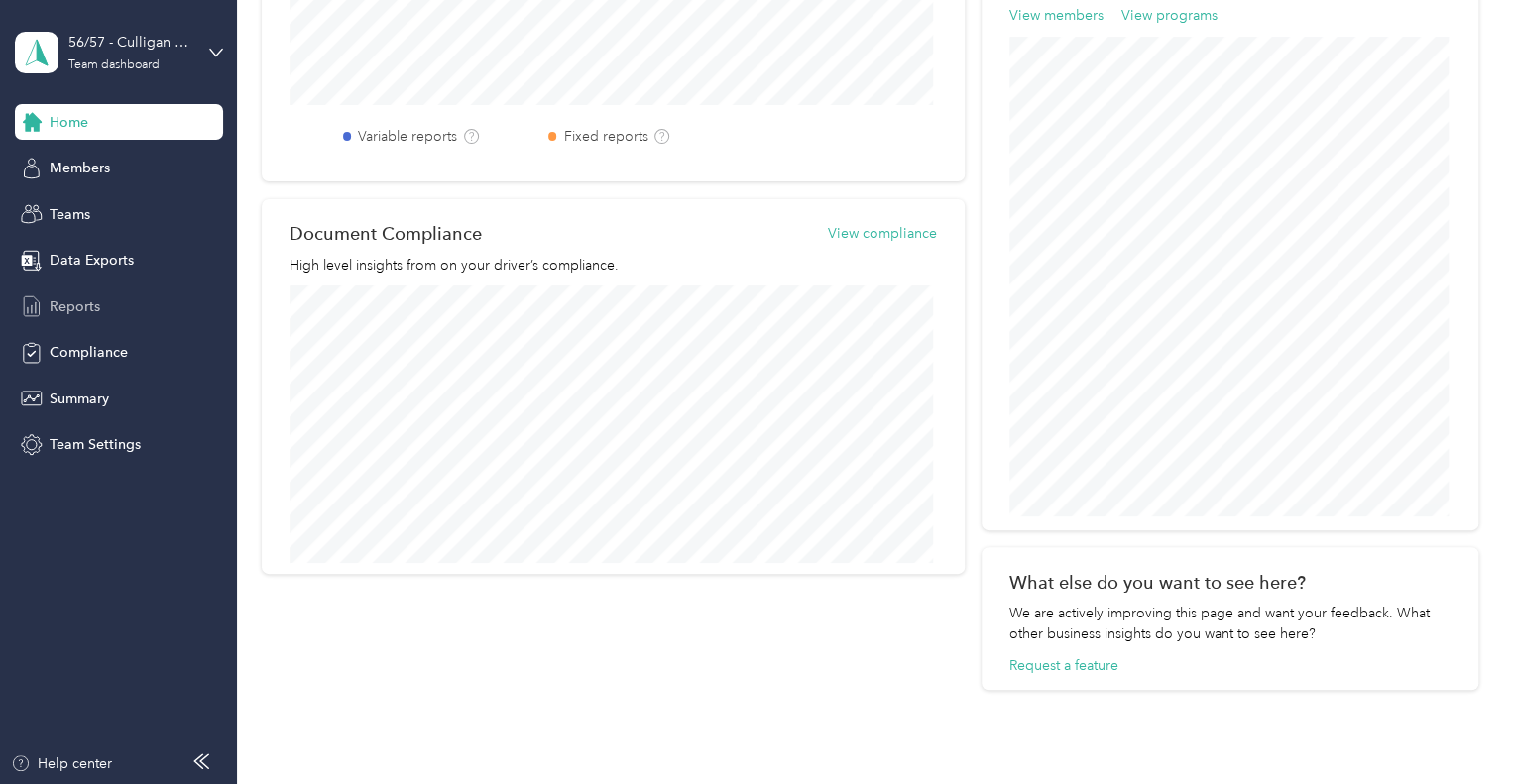 click on "Reports" at bounding box center (74, 306) 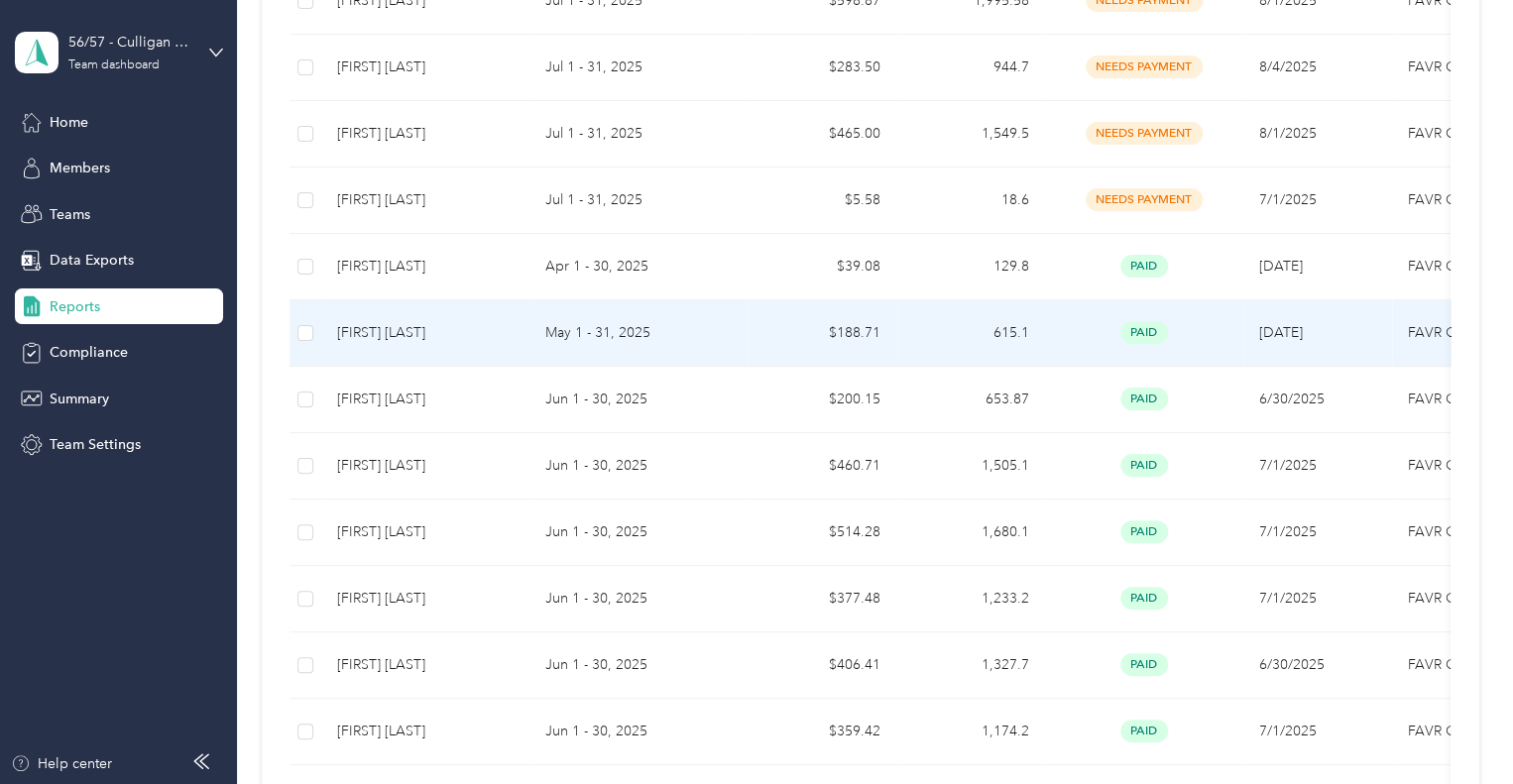 scroll, scrollTop: 0, scrollLeft: 0, axis: both 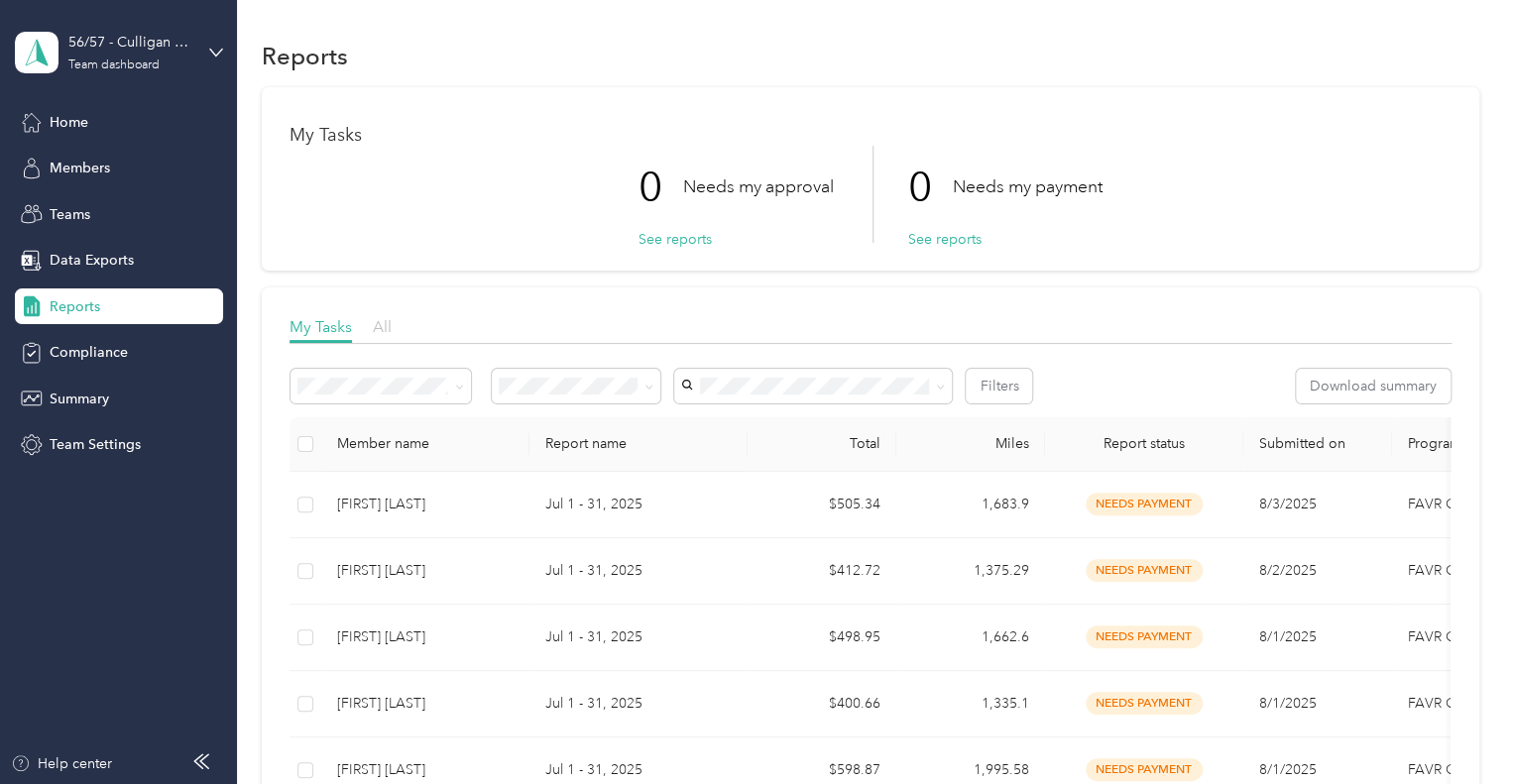 click on "All" at bounding box center [382, 326] 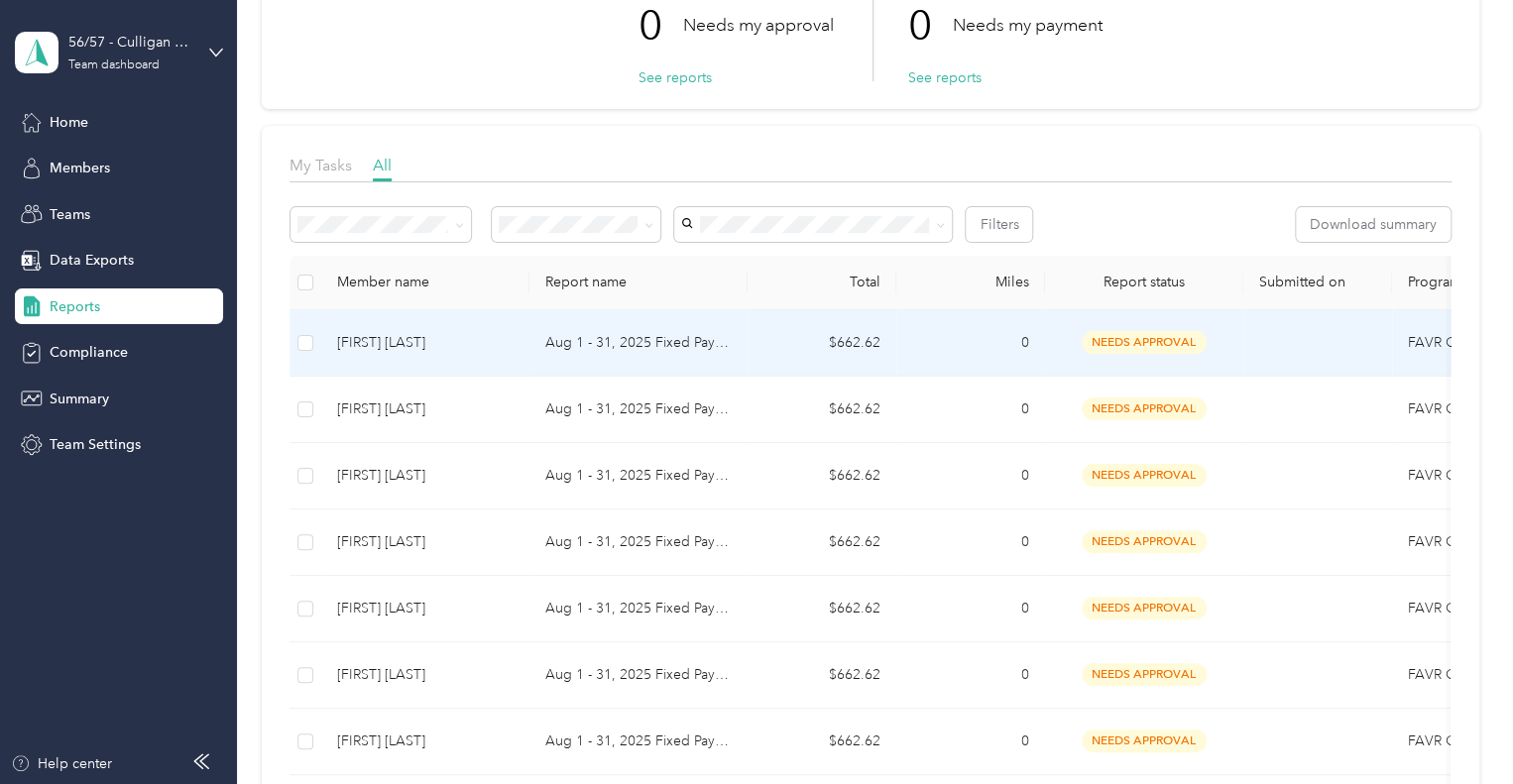scroll, scrollTop: 163, scrollLeft: 0, axis: vertical 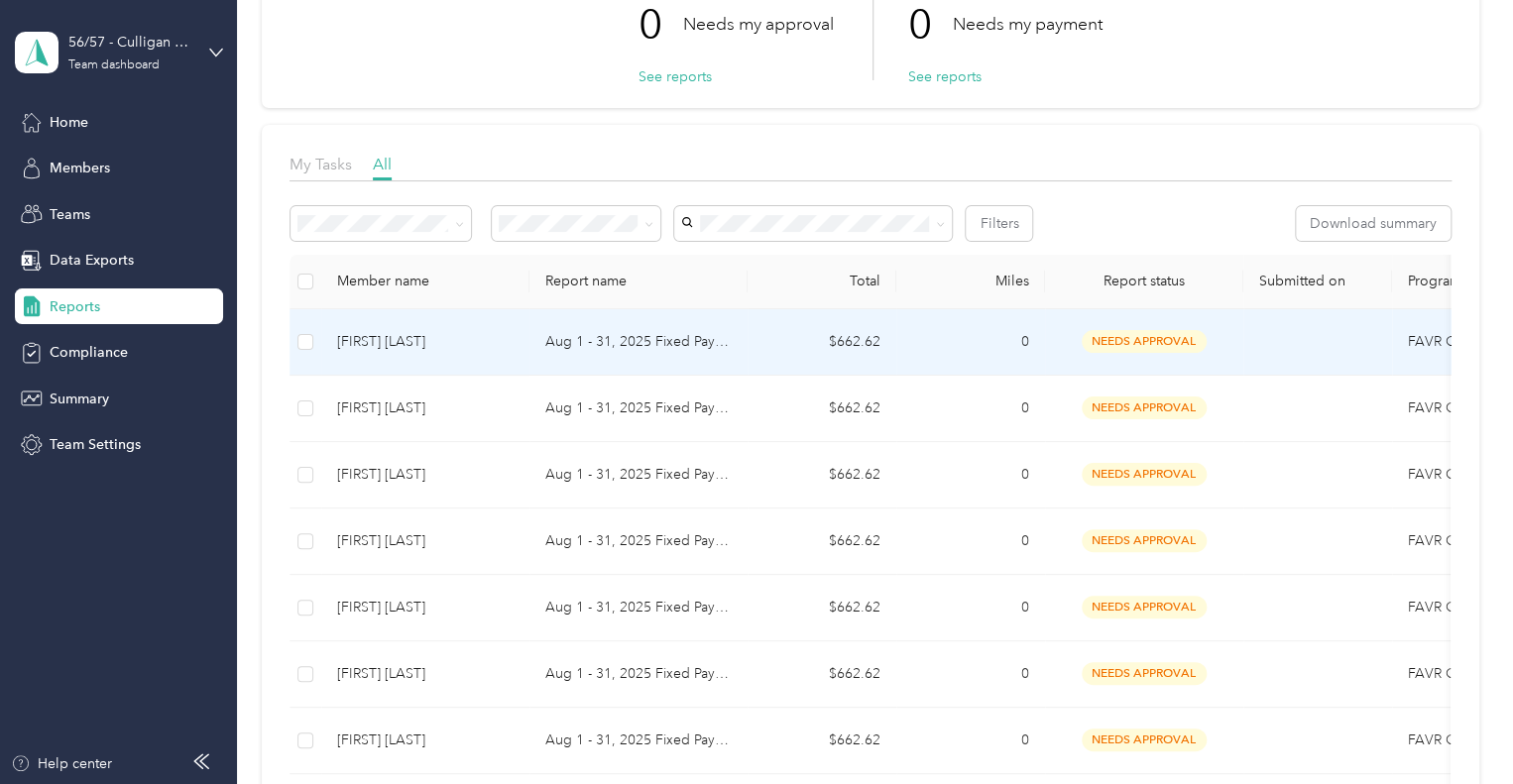 click on "Aug 1 - 31, 2025 Fixed Payment" at bounding box center [639, 342] 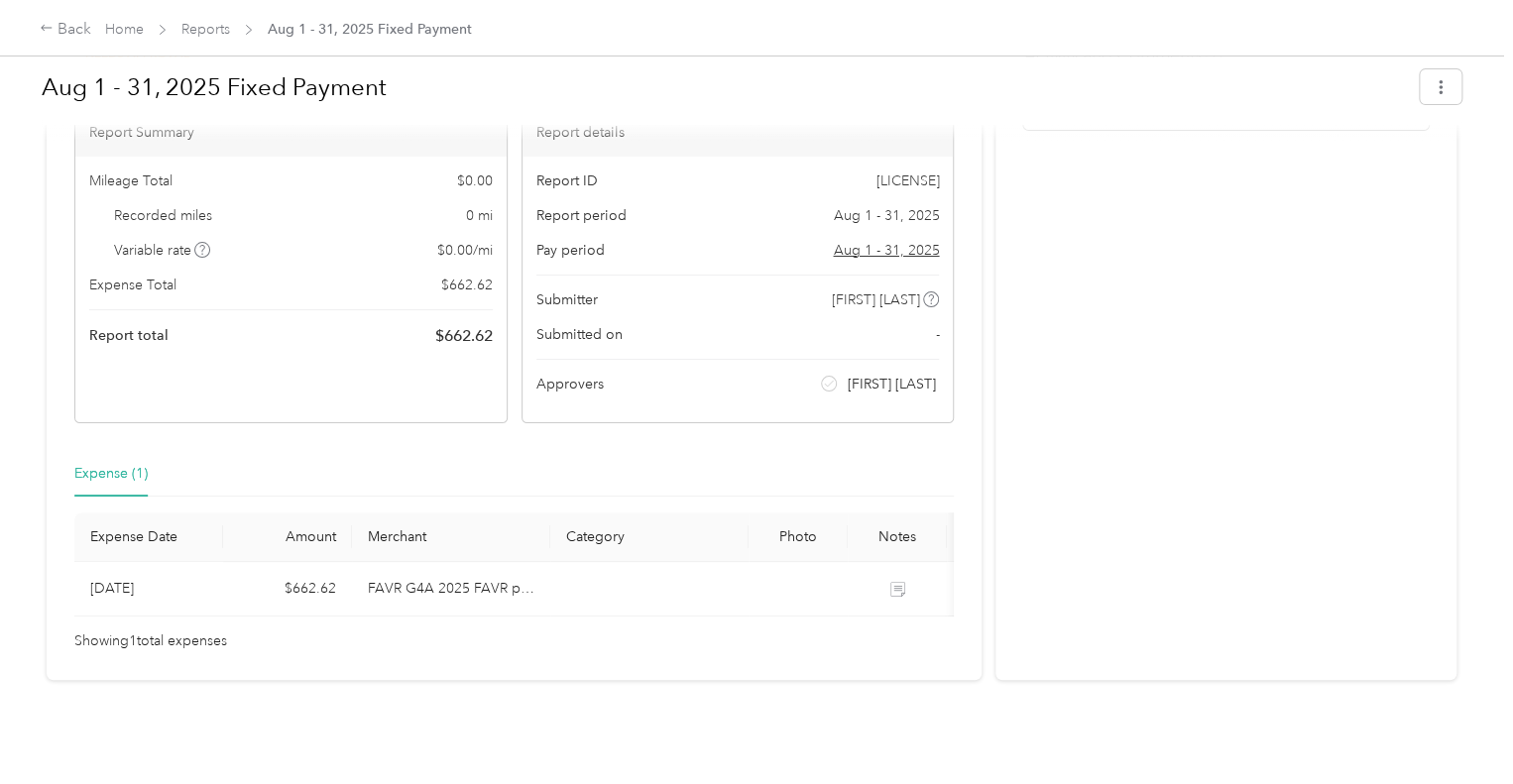 scroll, scrollTop: 0, scrollLeft: 0, axis: both 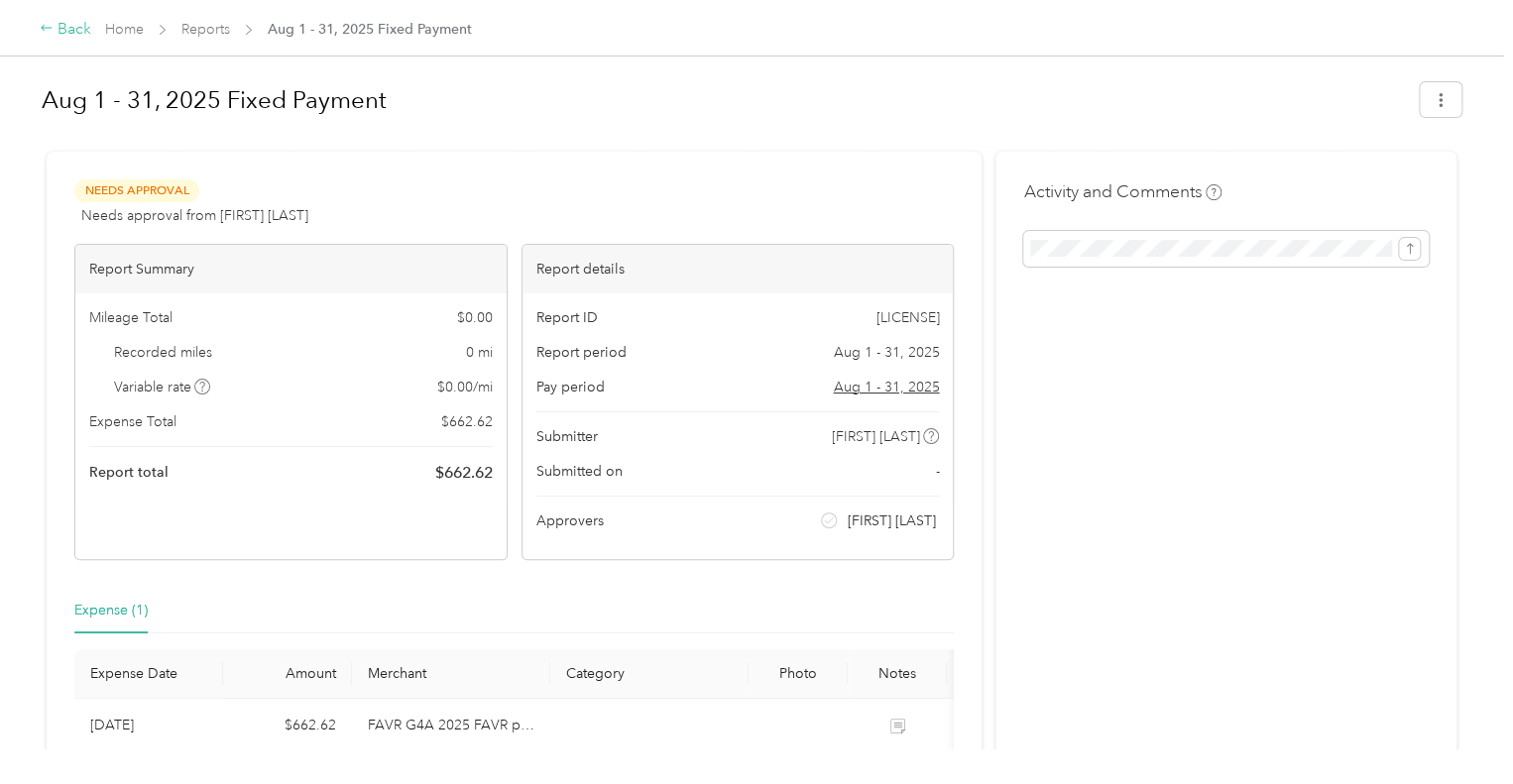 click 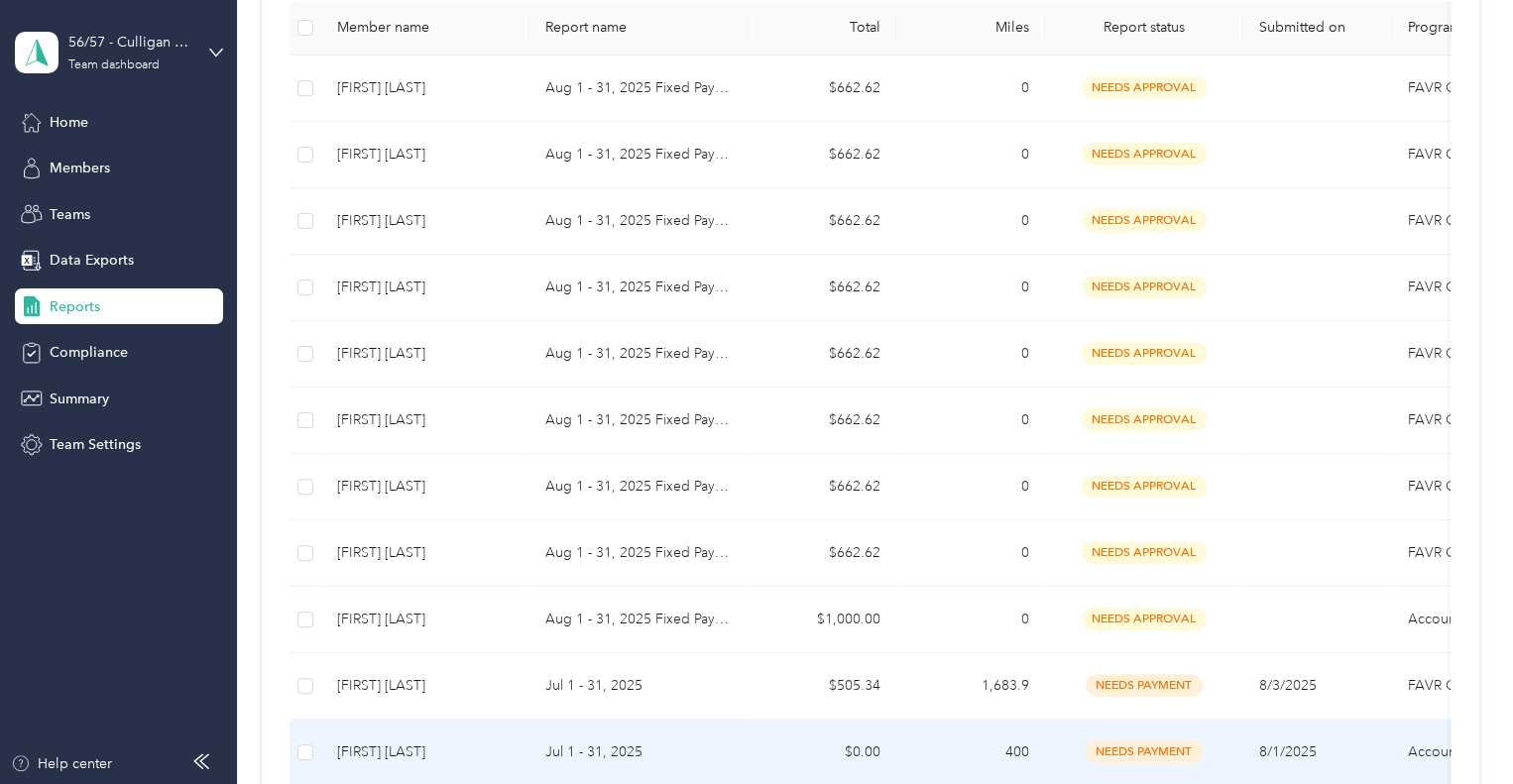 scroll, scrollTop: 0, scrollLeft: 0, axis: both 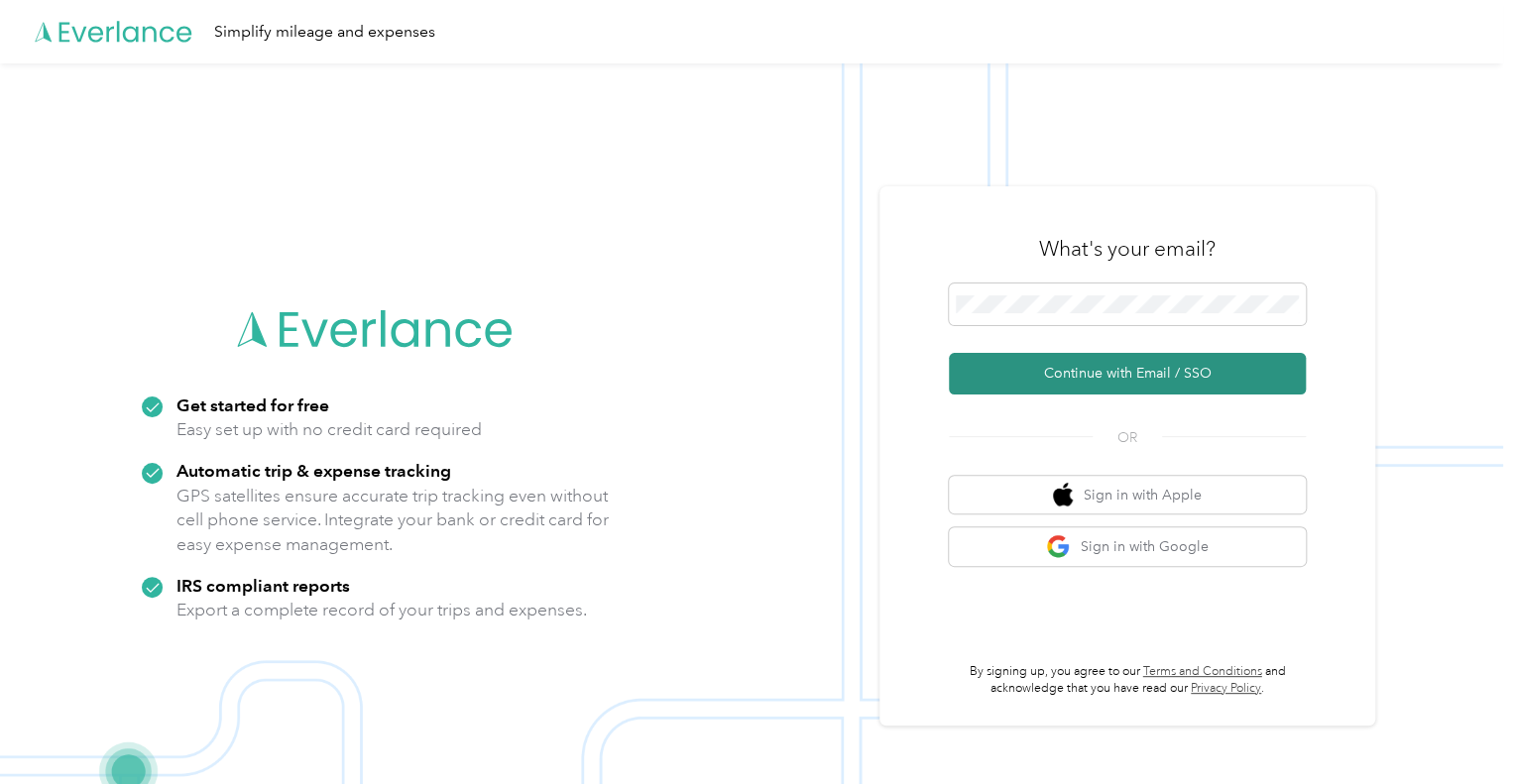 click on "Continue with Email / SSO" at bounding box center [1127, 374] 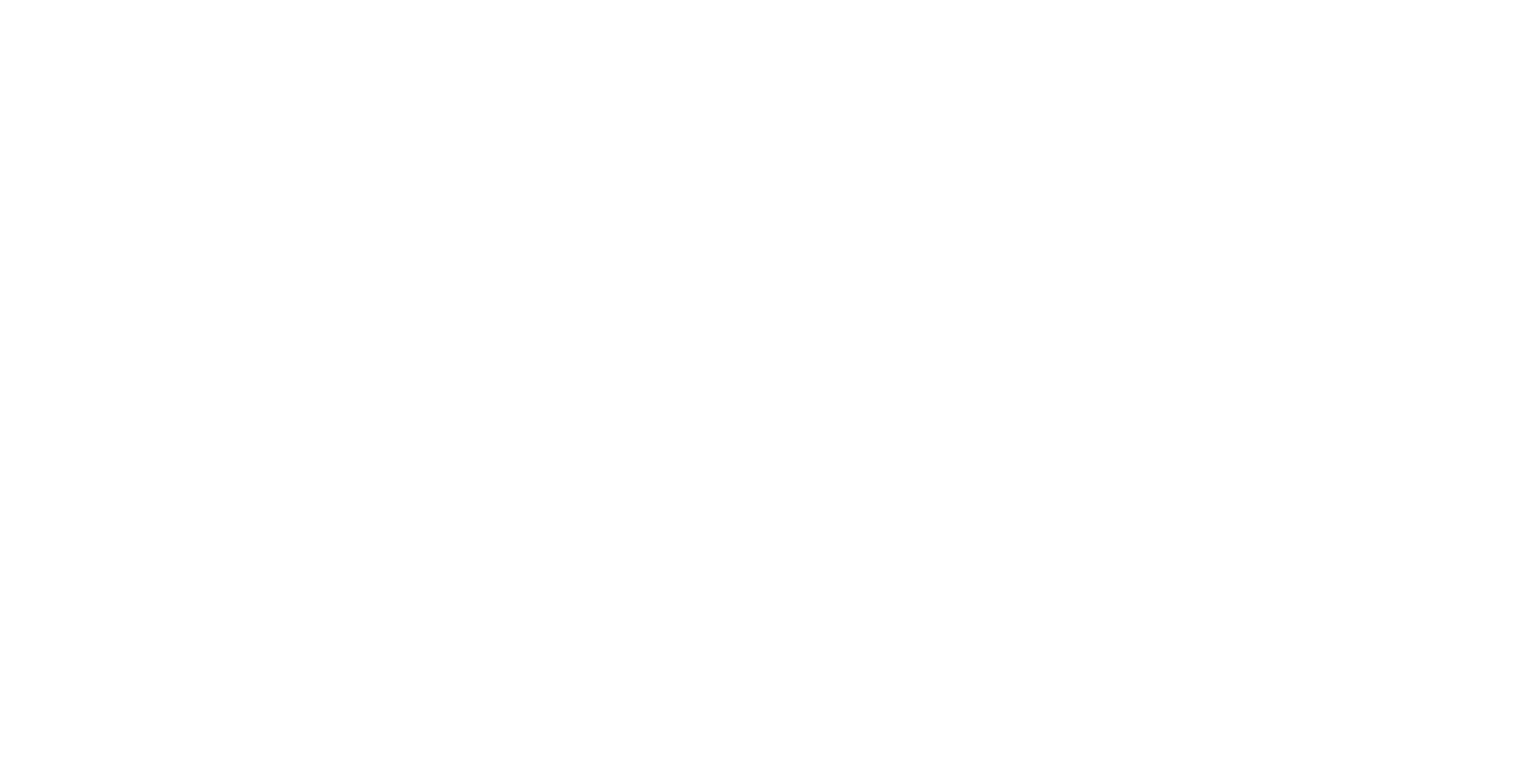 scroll, scrollTop: 0, scrollLeft: 0, axis: both 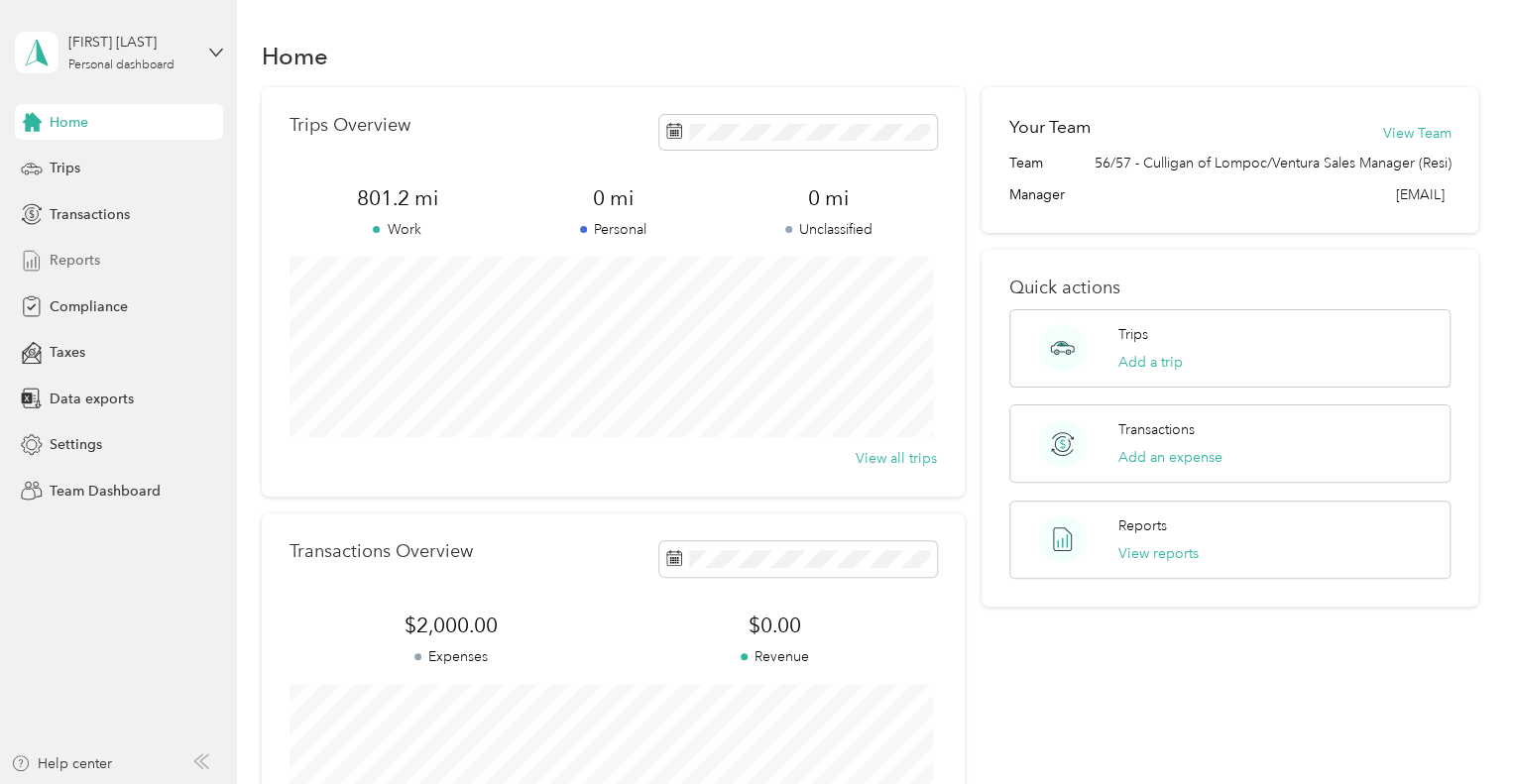click on "Reports" at bounding box center [74, 260] 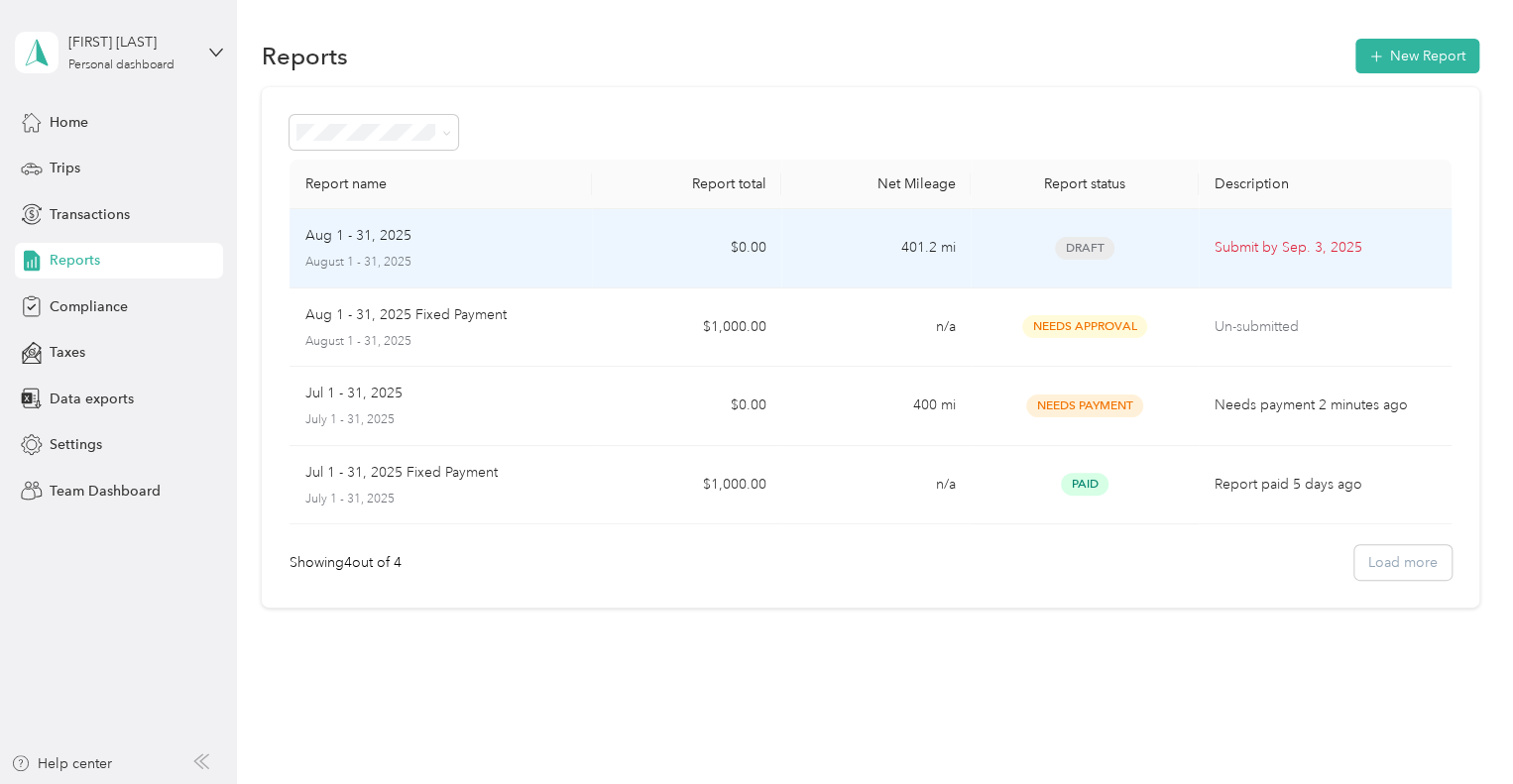 click on "Aug 1 - 31, 2025" at bounding box center [358, 236] 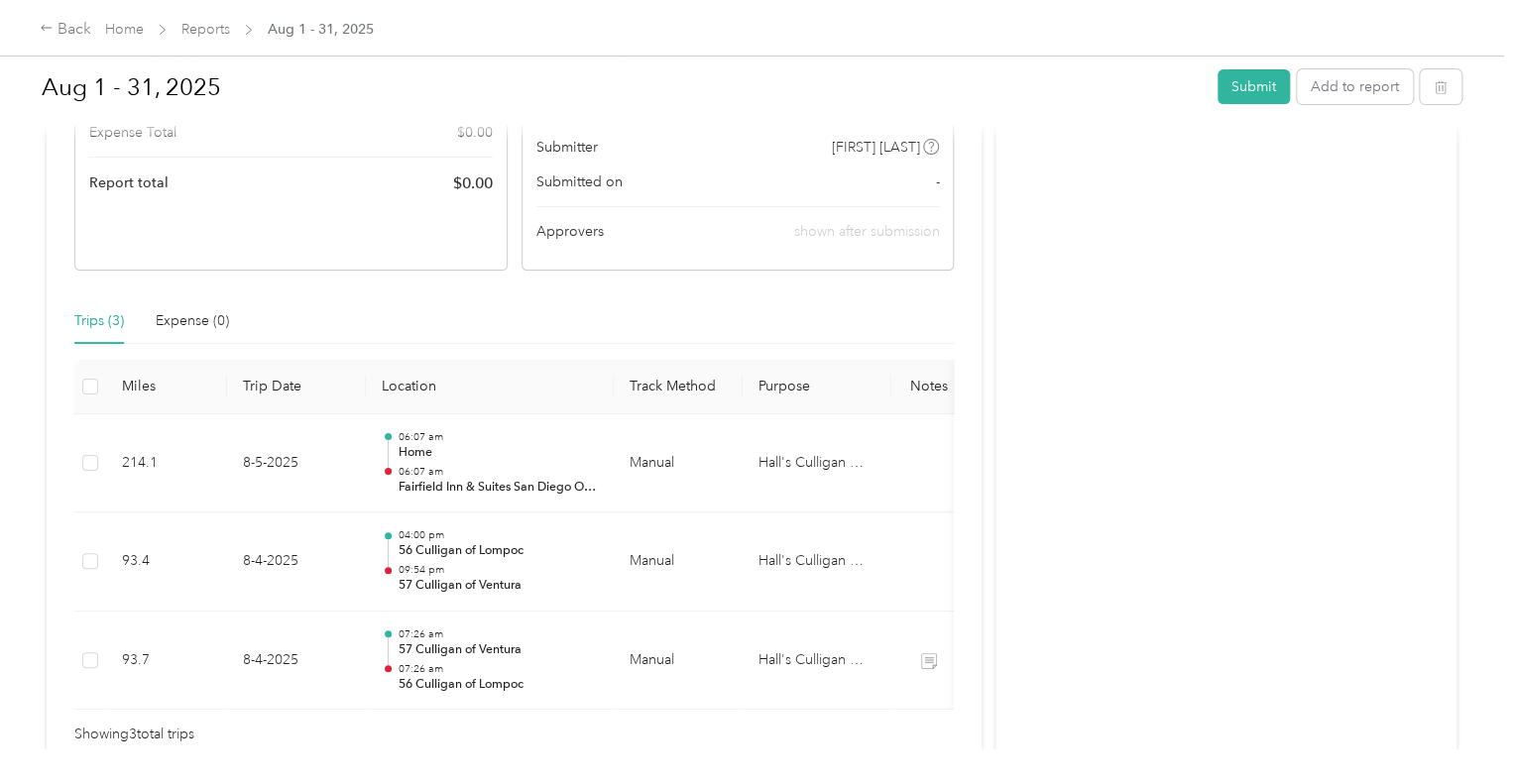 scroll, scrollTop: 0, scrollLeft: 0, axis: both 